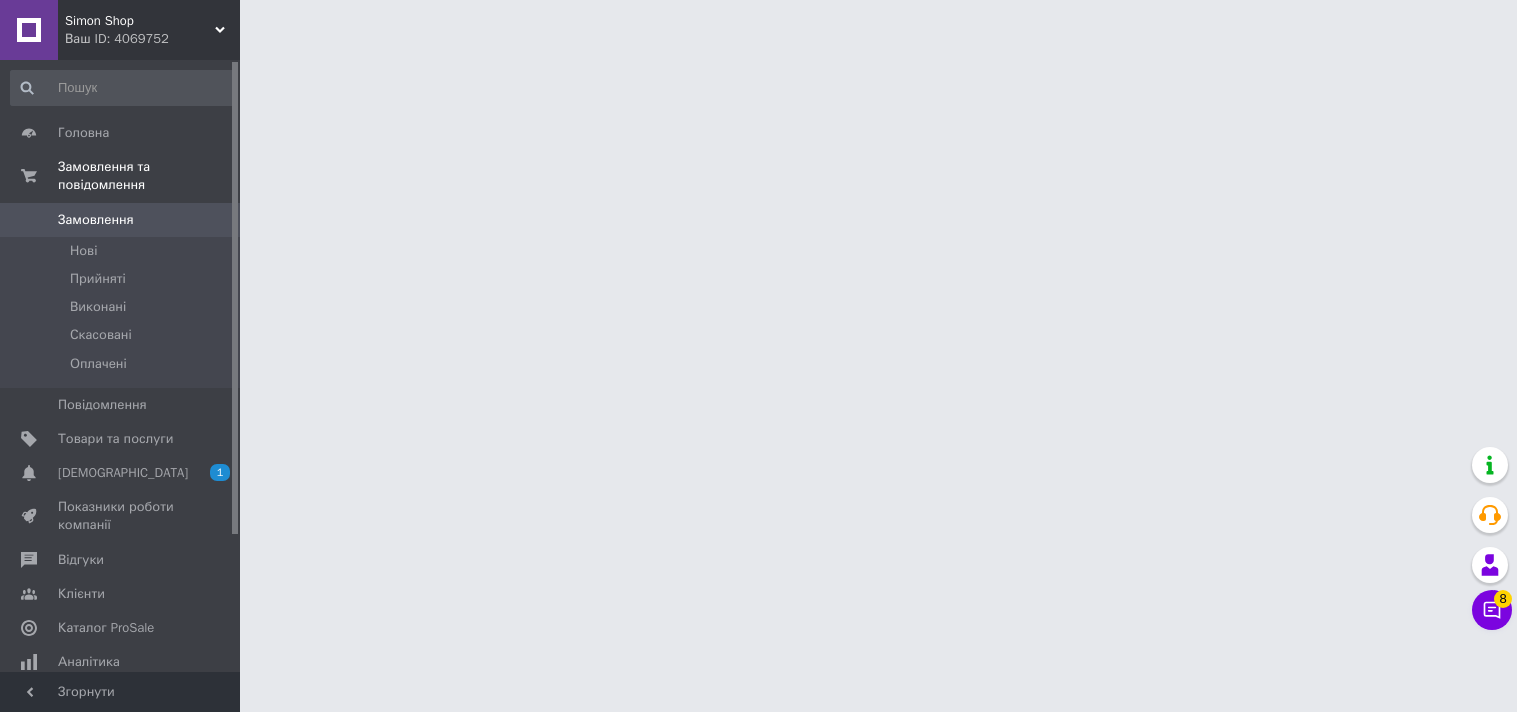 scroll, scrollTop: 0, scrollLeft: 0, axis: both 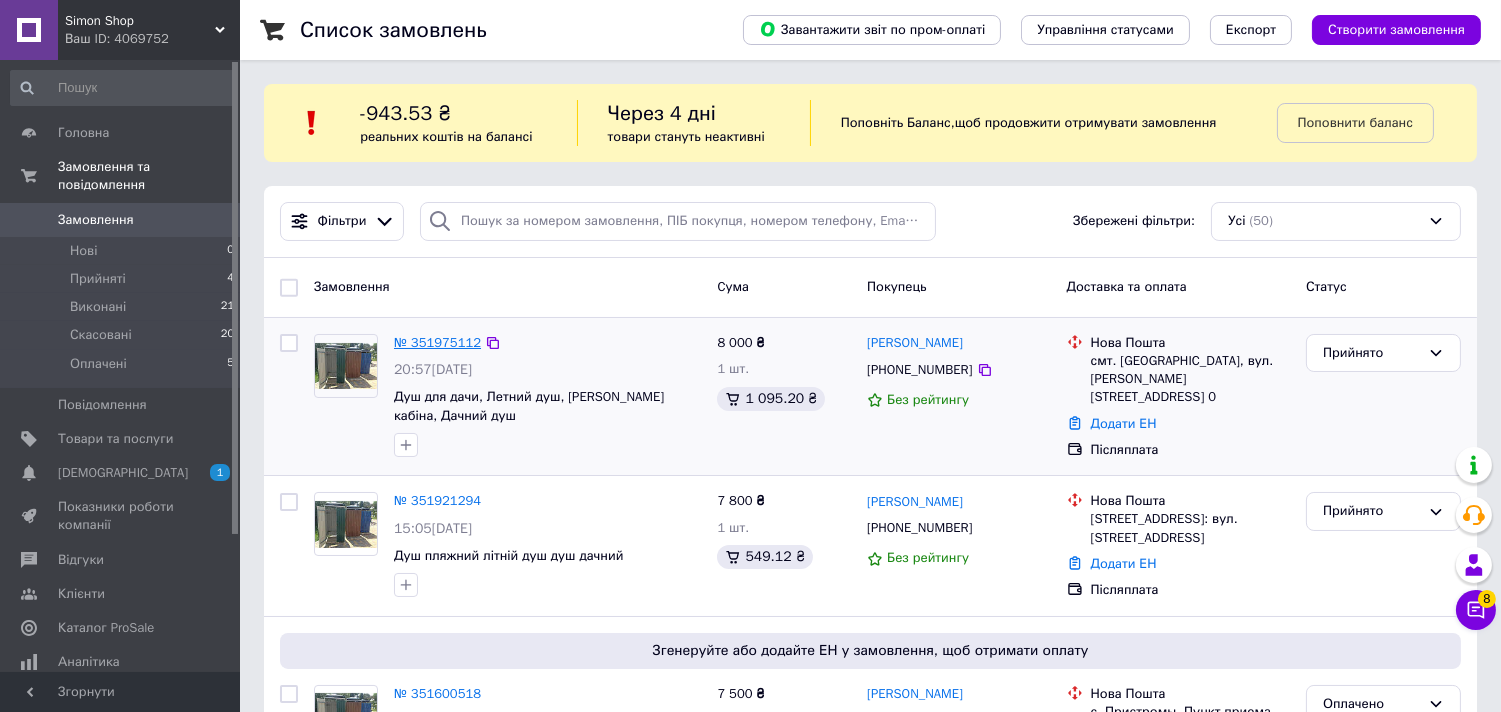 click on "№ 351975112" at bounding box center (437, 342) 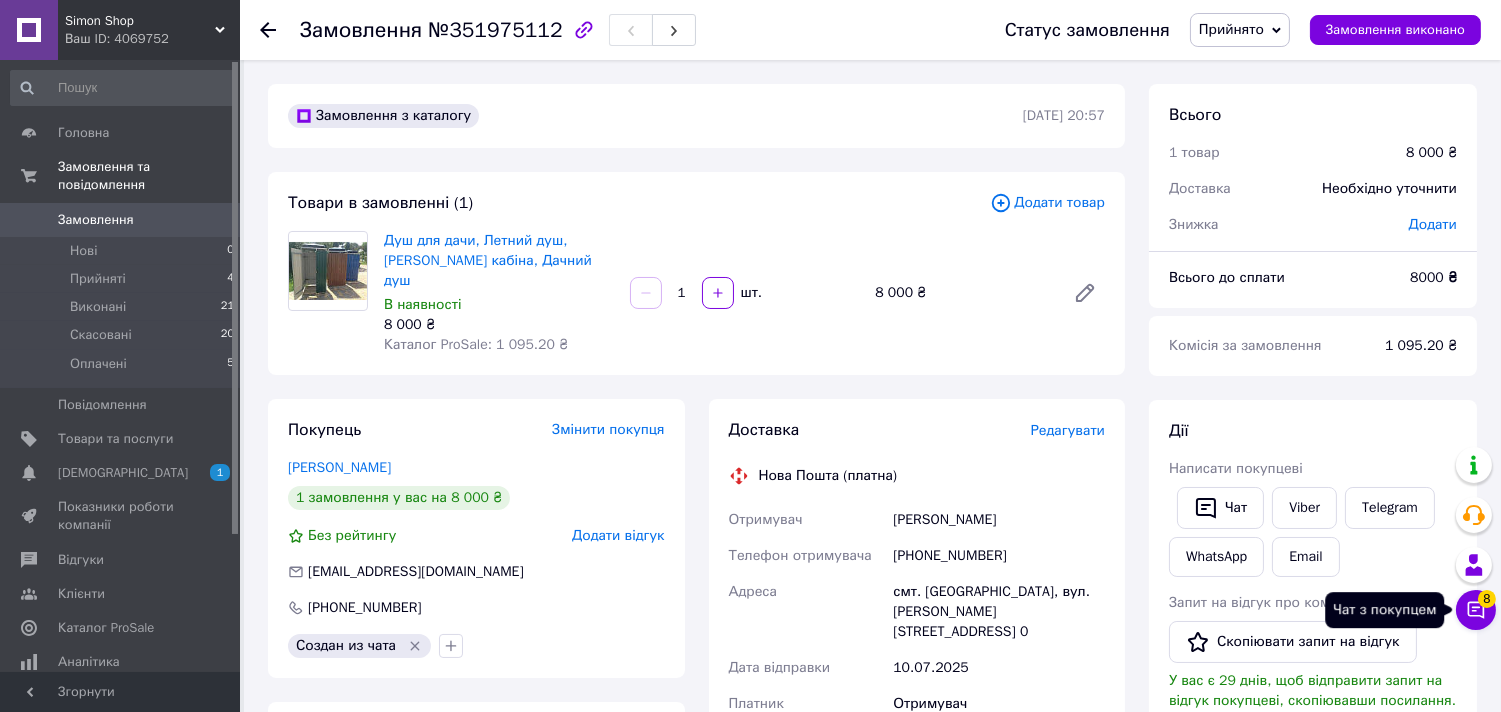click on "Запит на відгук про компанію" at bounding box center (1313, 603) 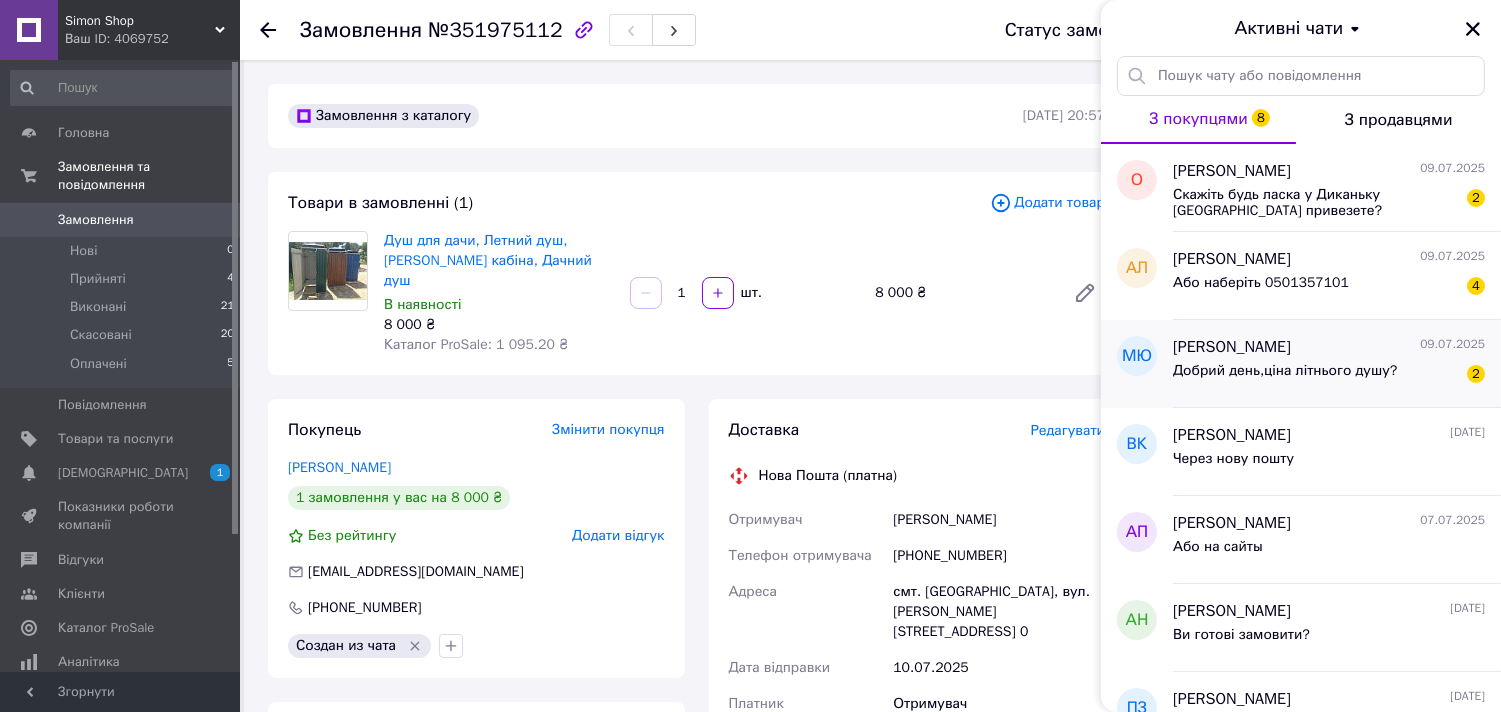 click on "Добрий день,ціна літнього душу?" at bounding box center [1285, 371] 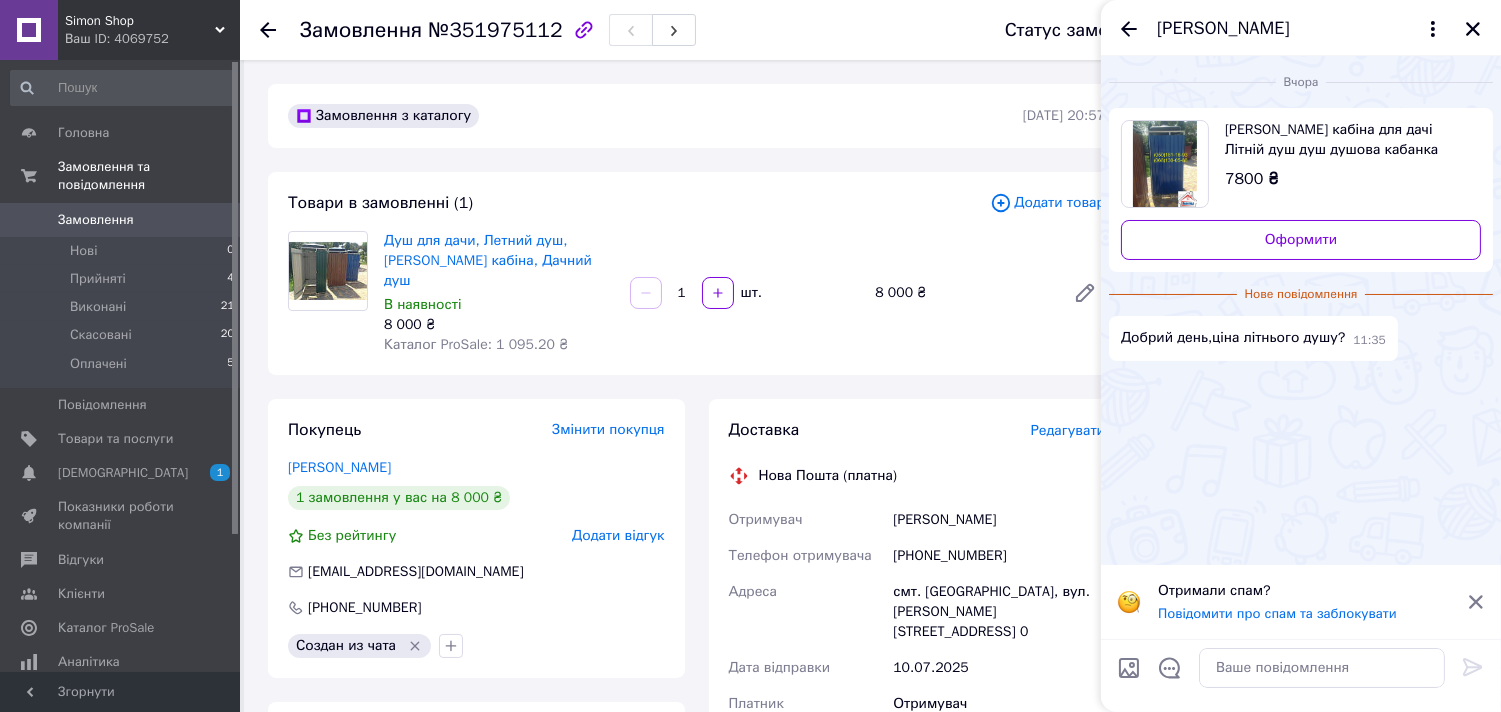 scroll, scrollTop: 622, scrollLeft: 0, axis: vertical 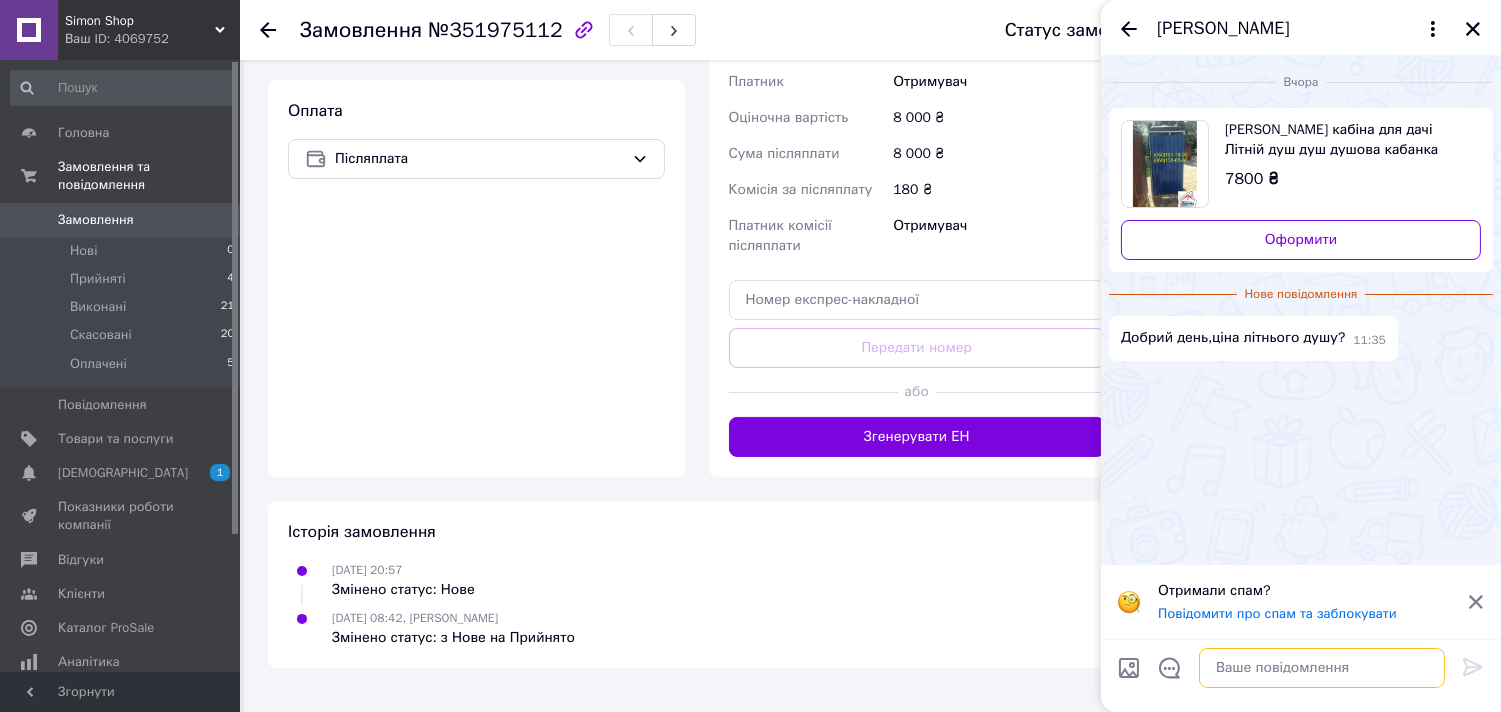 click at bounding box center (1322, 668) 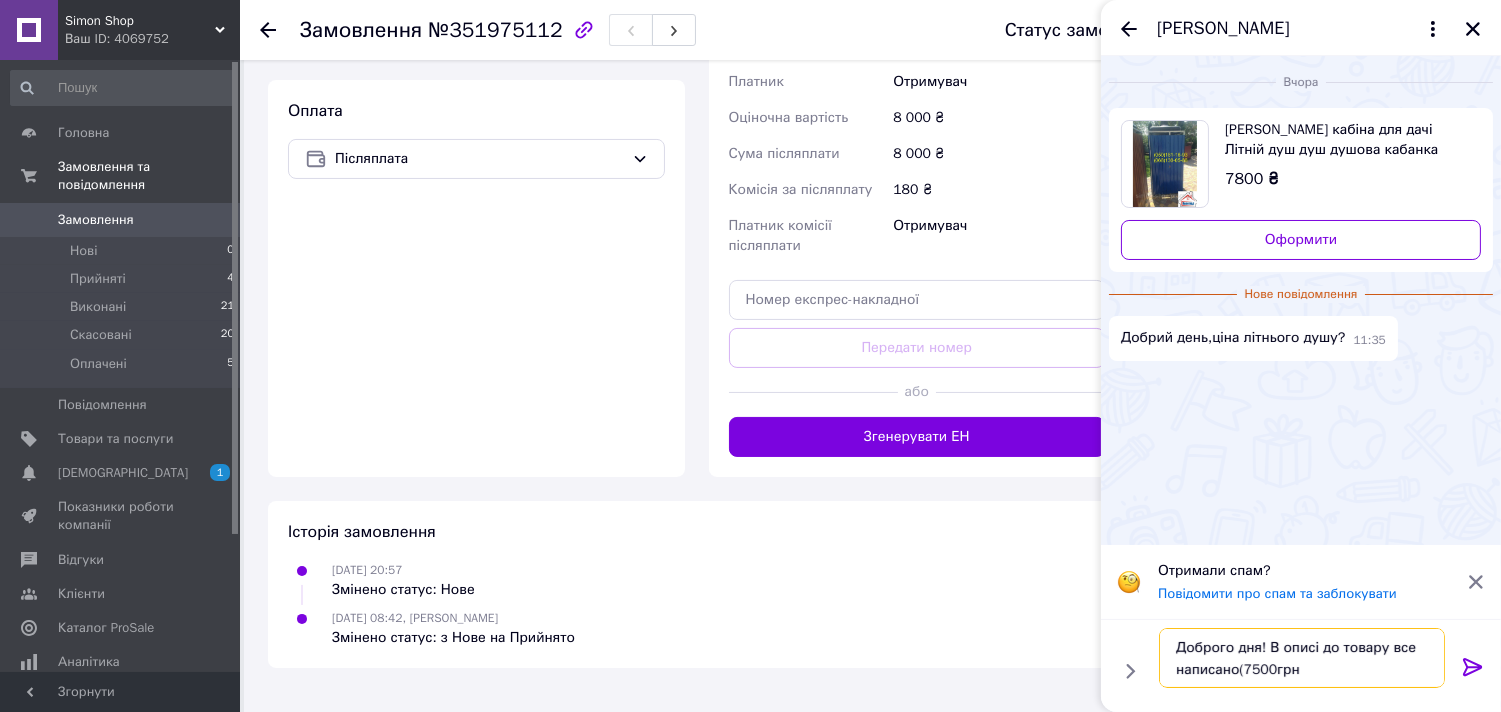 type on "Доброго дня! В описі до товару все написано(7500грн)" 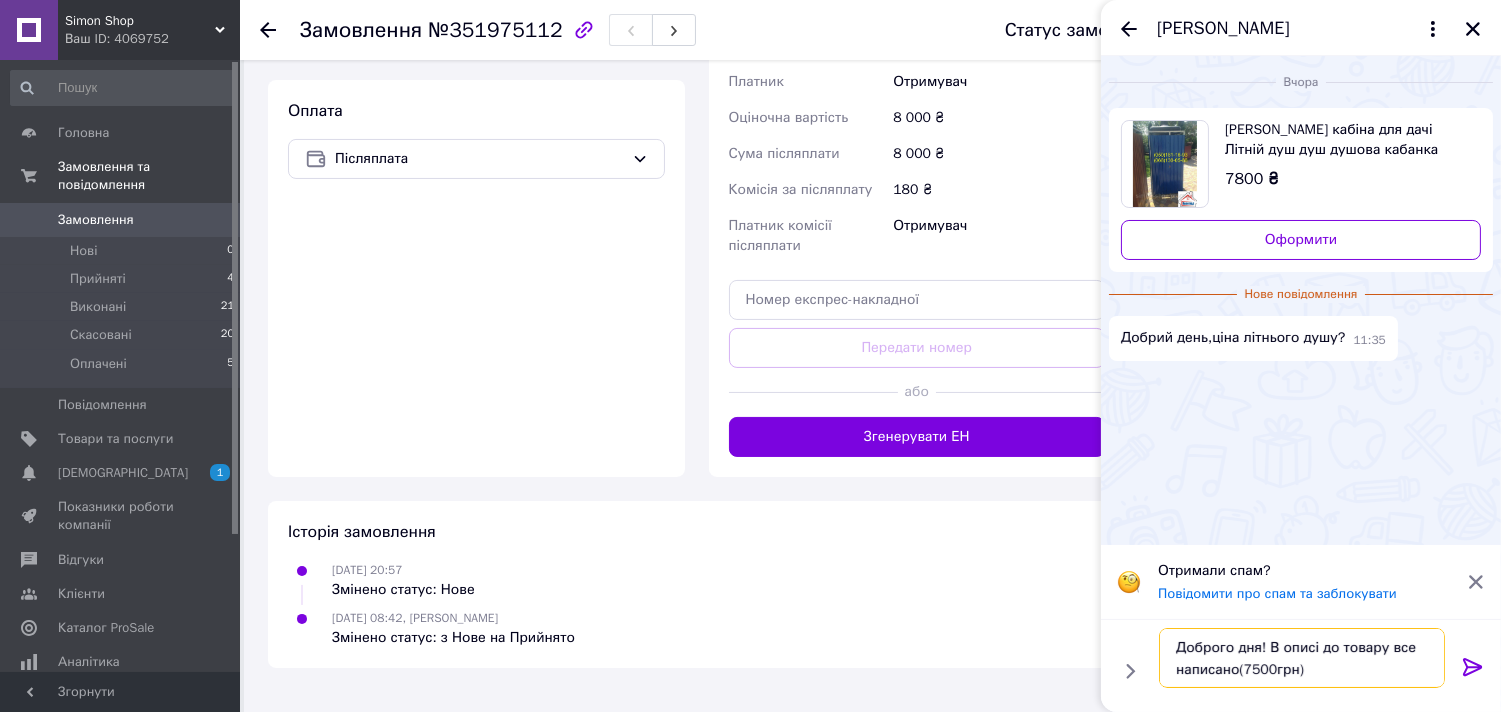 type 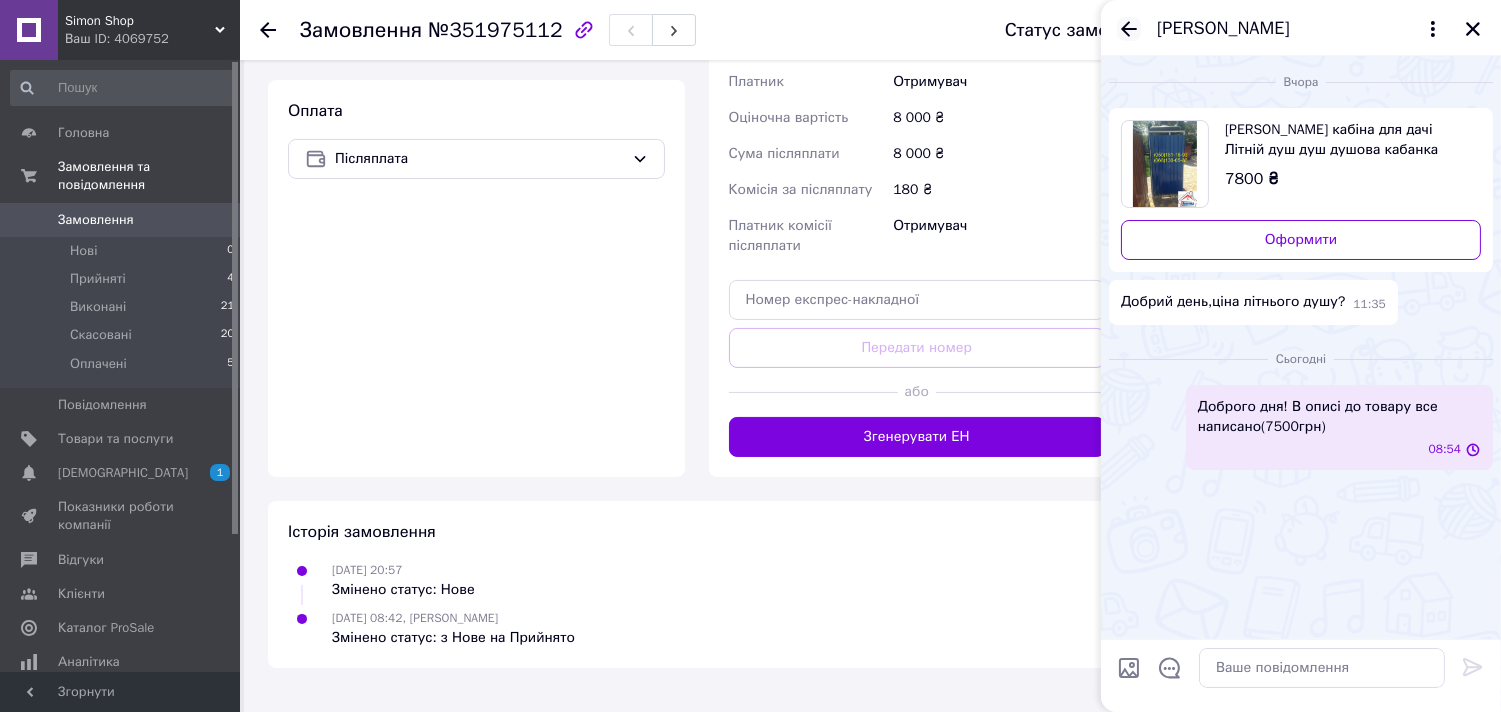 click 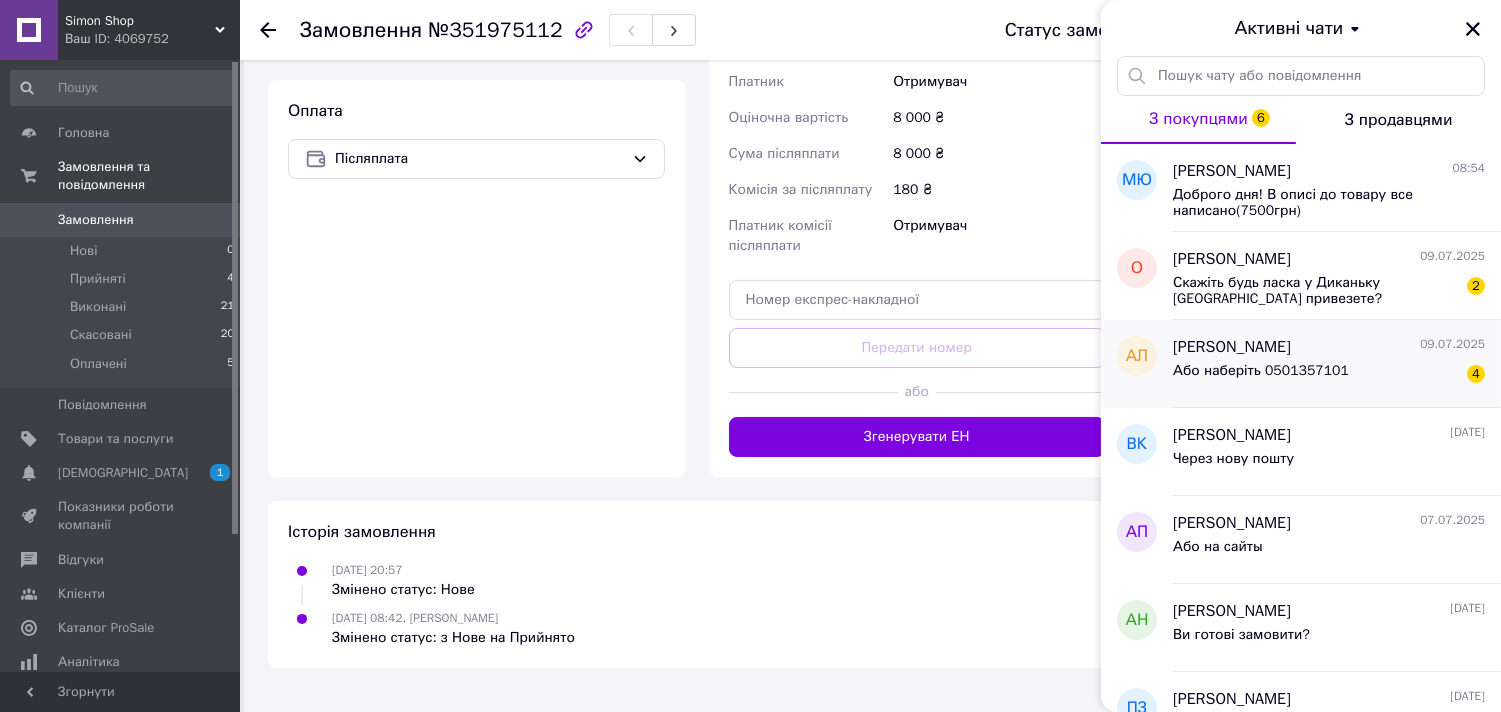 click on "Або наберіть 0501357101 4" at bounding box center (1329, 375) 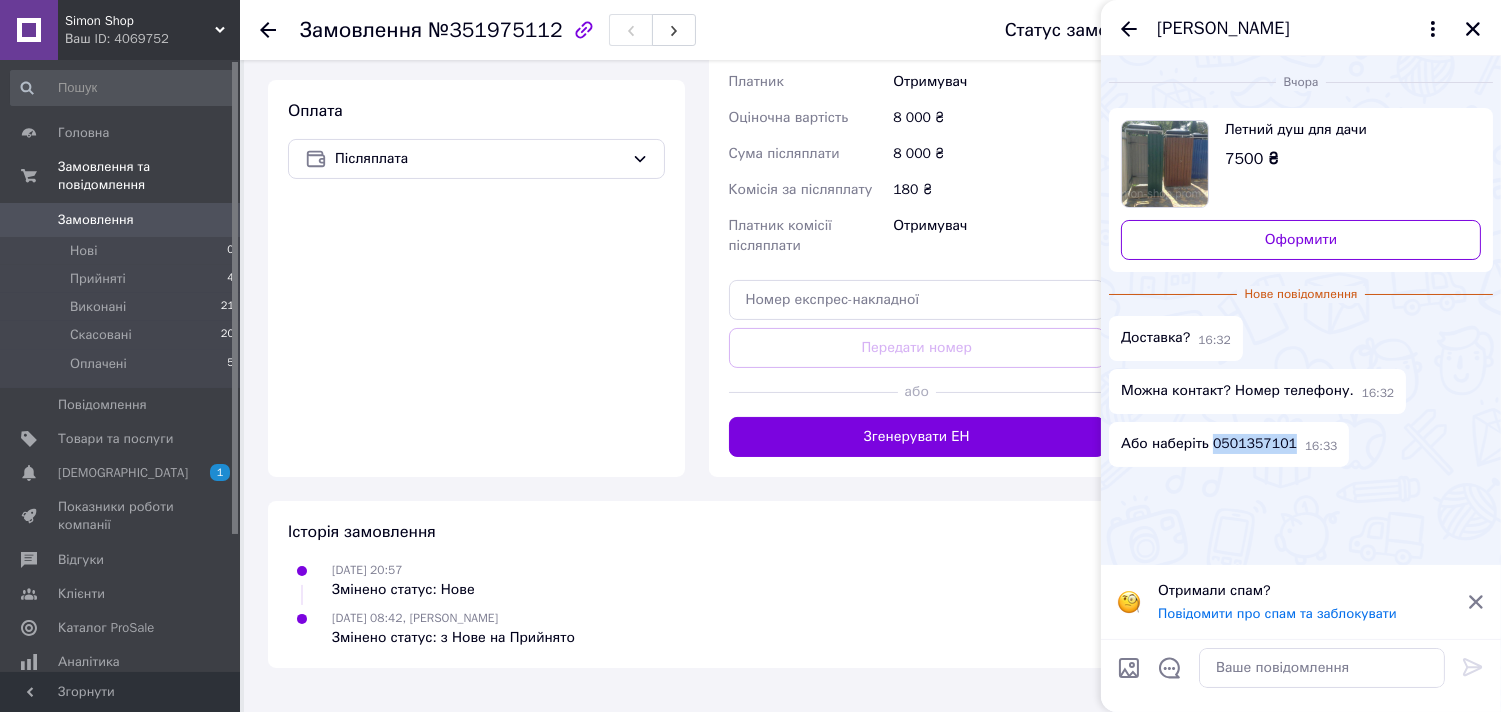 drag, startPoint x: 1281, startPoint y: 444, endPoint x: 1210, endPoint y: 447, distance: 71.063354 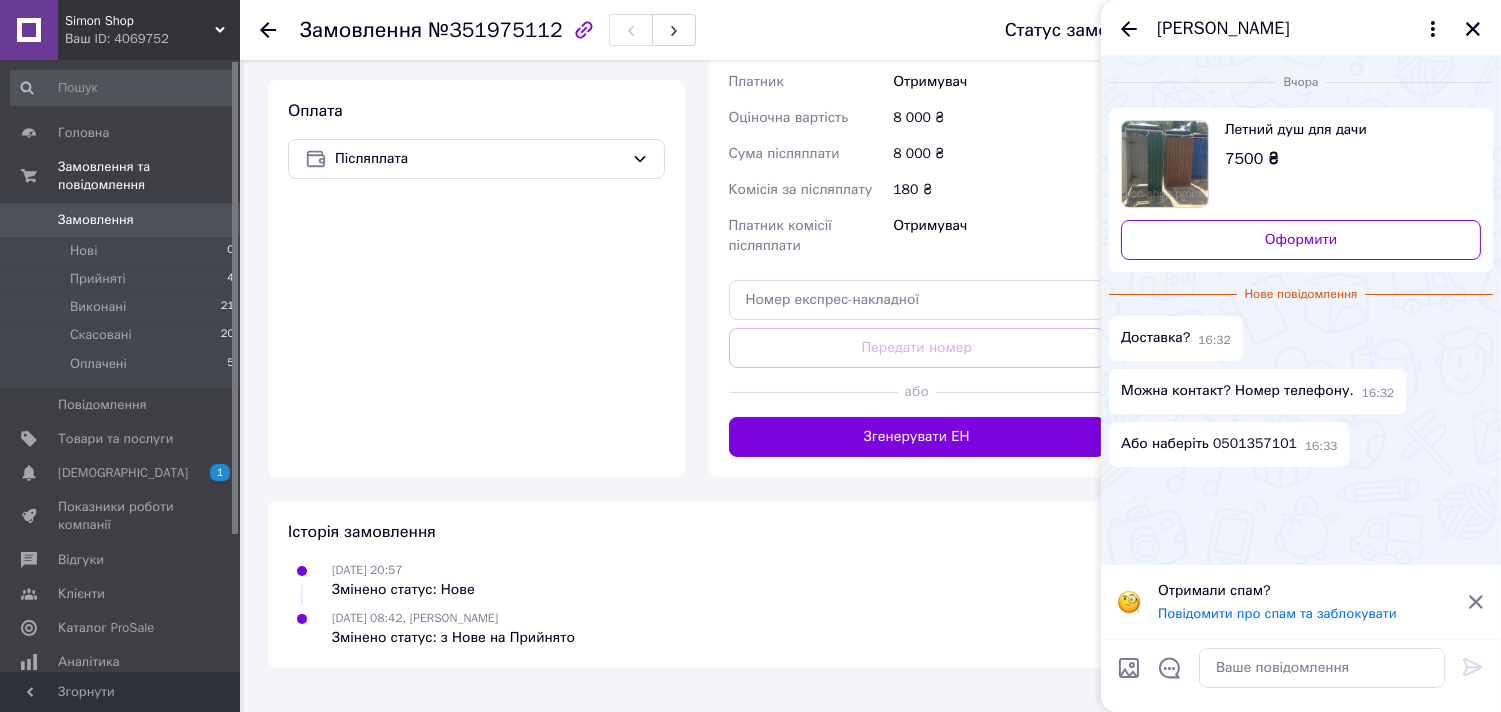 click on "Або наберіть 0501357101" at bounding box center (1209, 444) 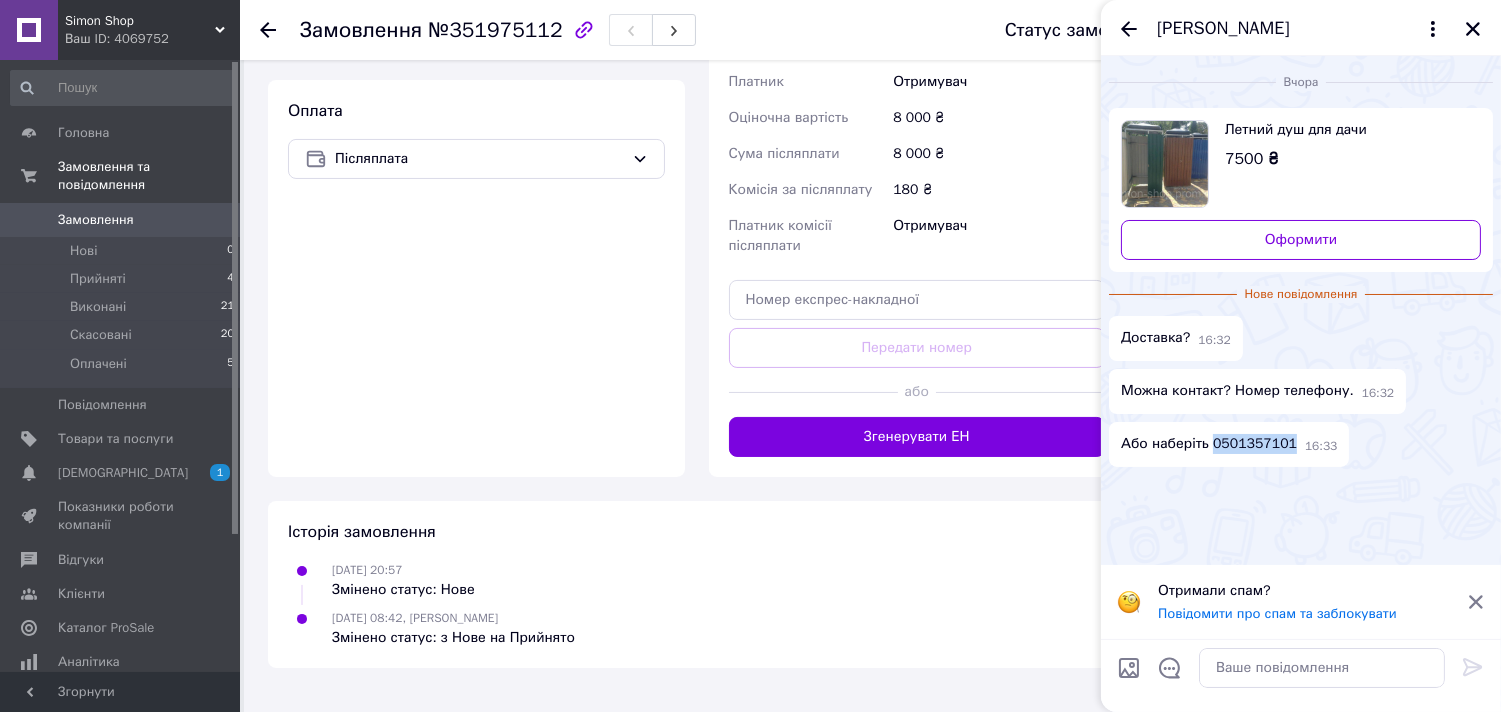 drag, startPoint x: 1282, startPoint y: 442, endPoint x: 1212, endPoint y: 450, distance: 70.45566 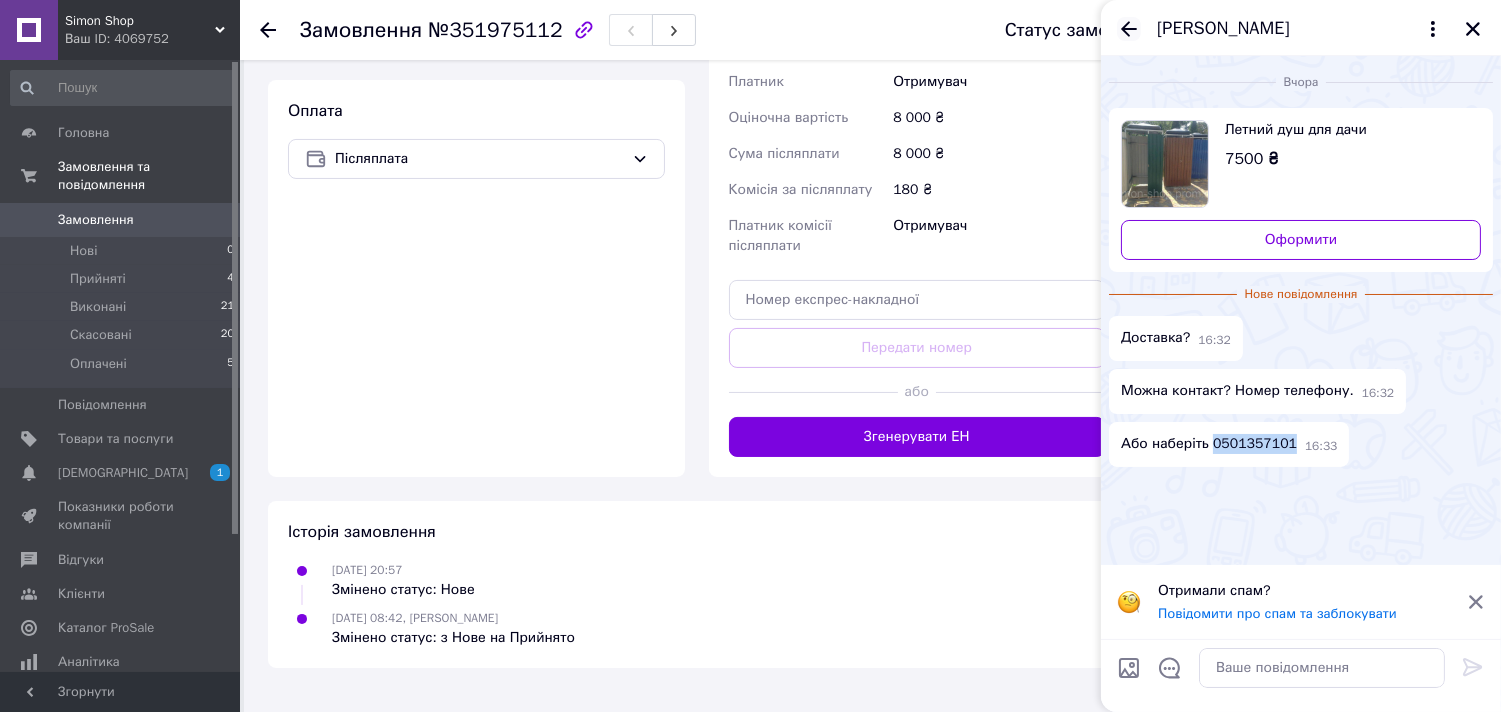 click 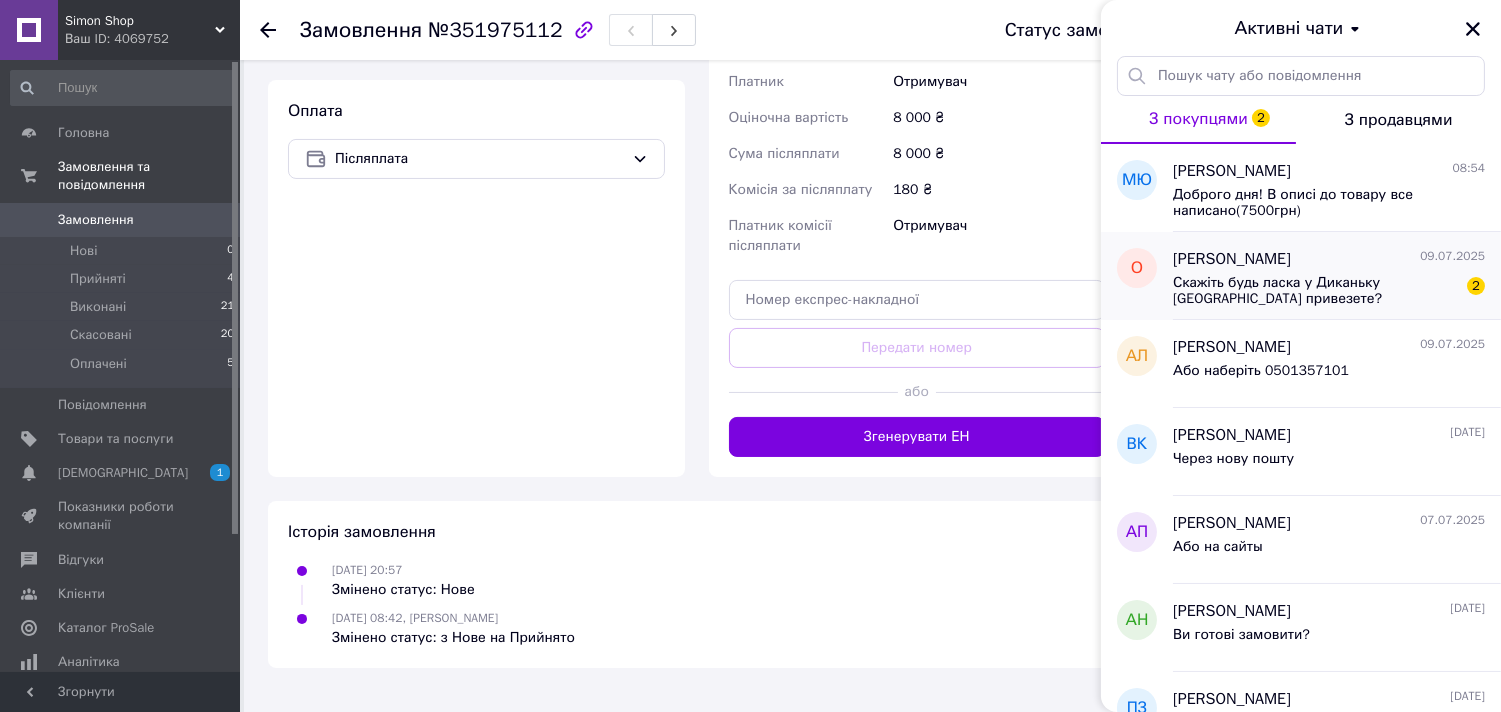 click on "Скажіть будь ласка у Диканьку Полтавська  область  привезете?" at bounding box center (1315, 291) 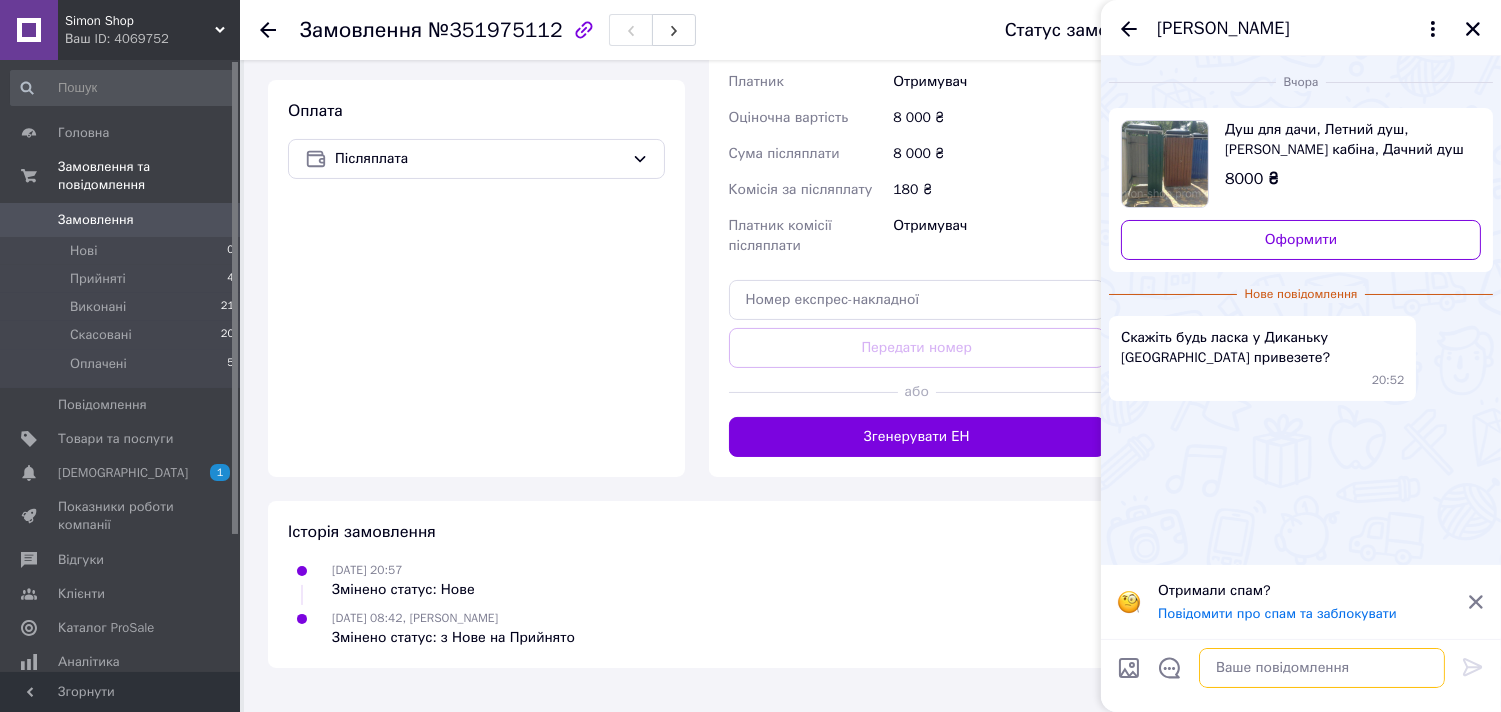click at bounding box center [1322, 668] 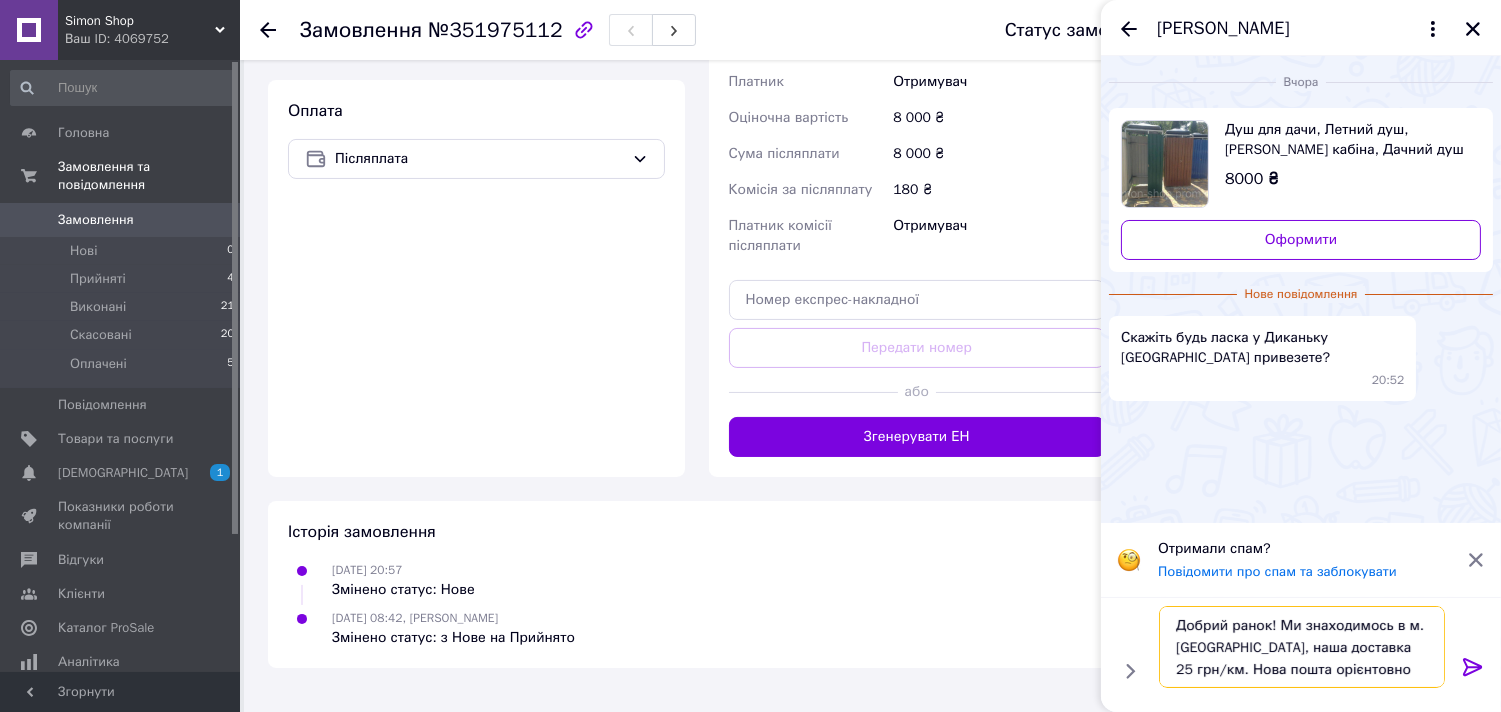 type on "Добрий ранок! Ми знаходимось в м. Пирятин, наша доставка 25 грн/км. Нова пошта орієнтовно 1700 грн." 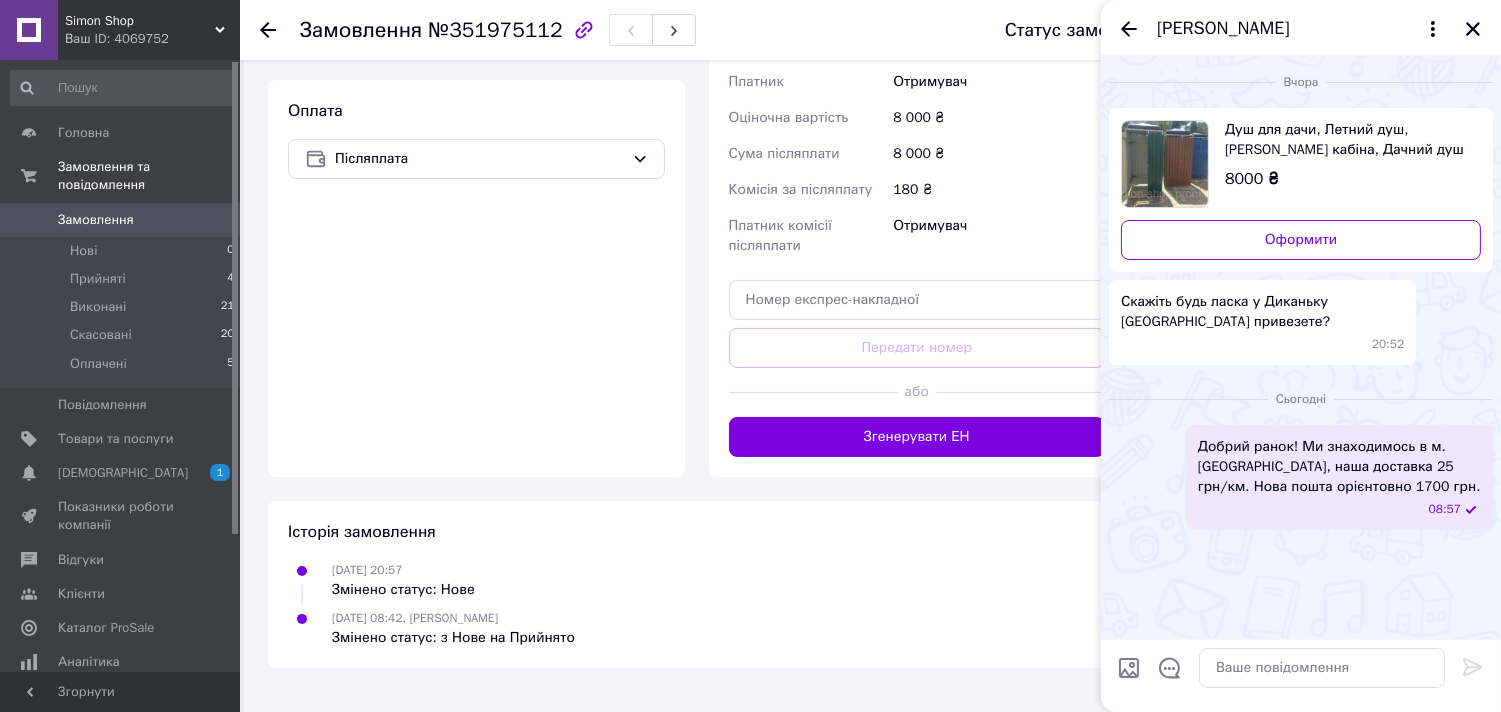 click on "Оплата Післяплата" at bounding box center (476, 278) 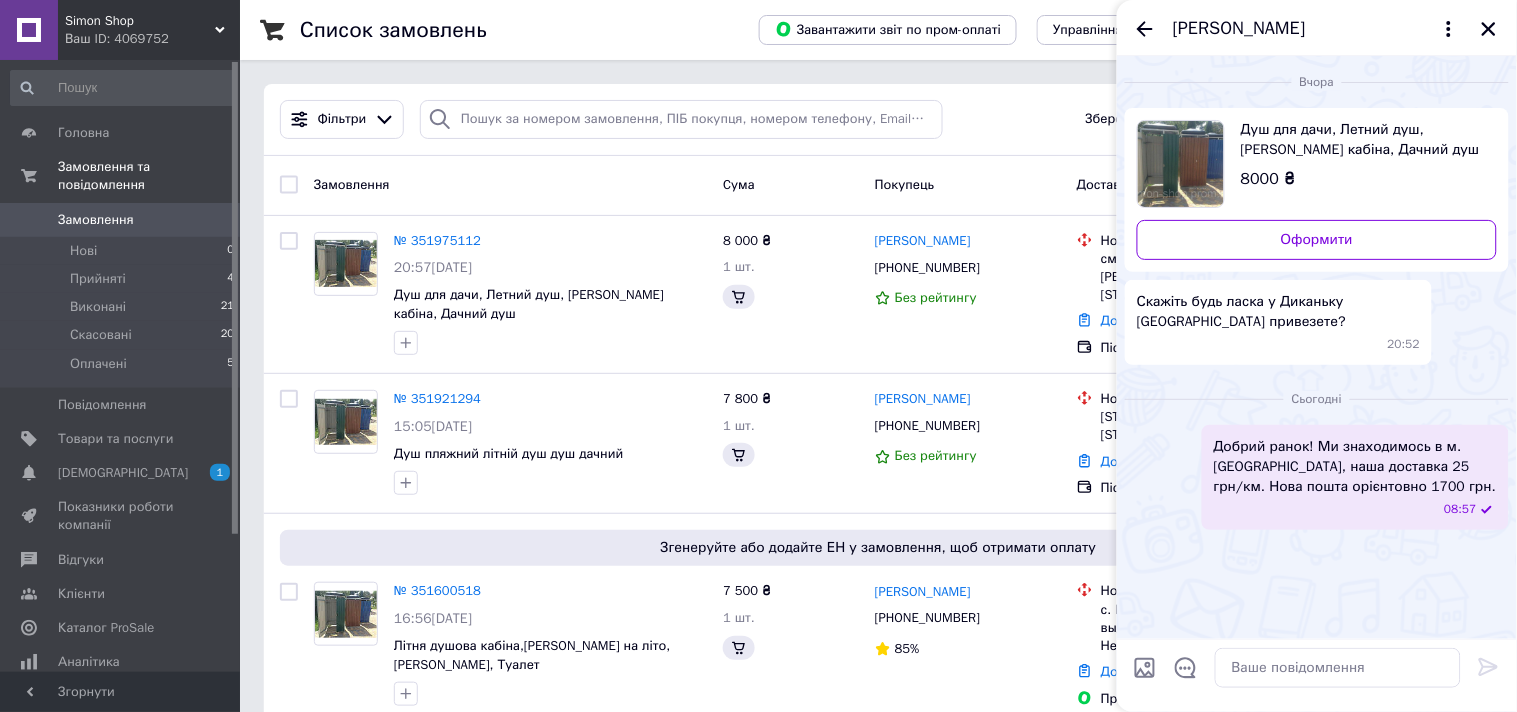 click on "Оксана  Марченко" at bounding box center [1317, 28] 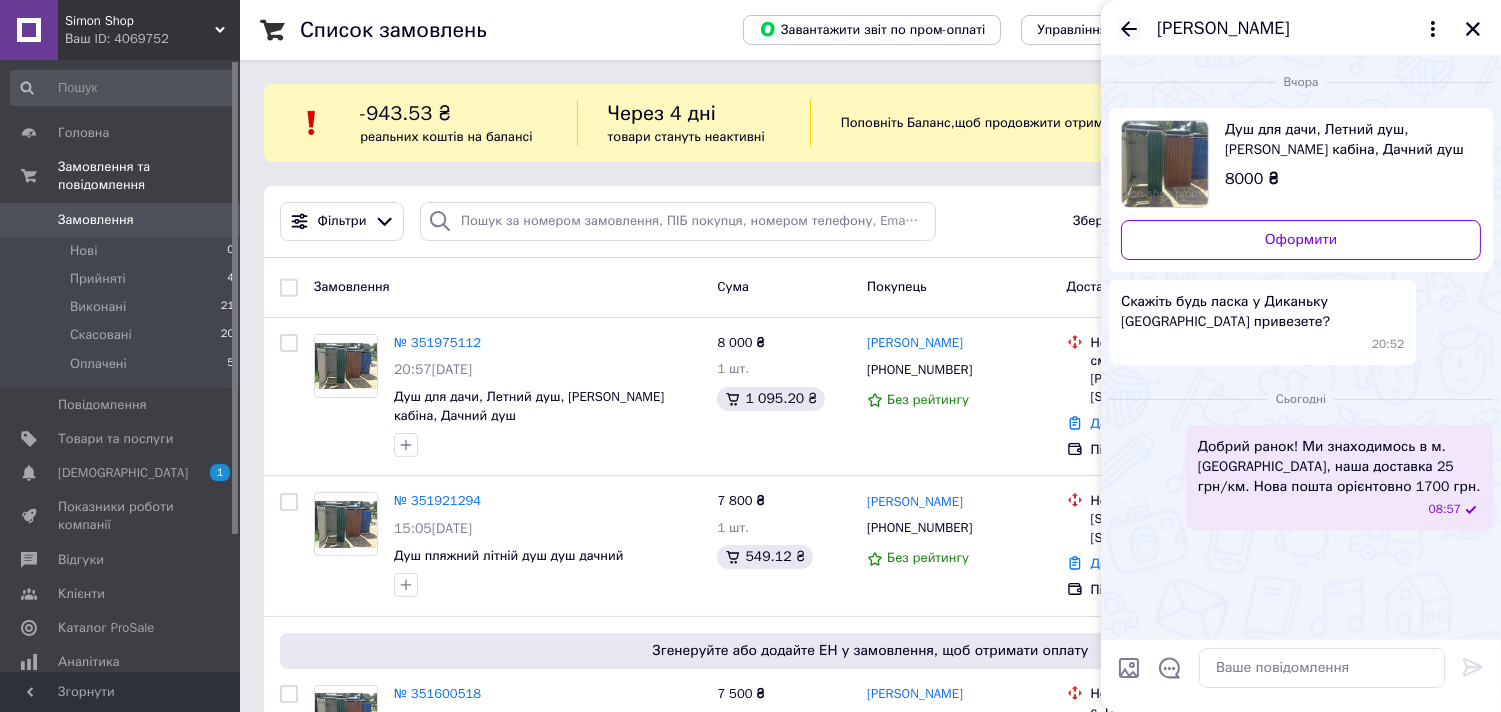 click 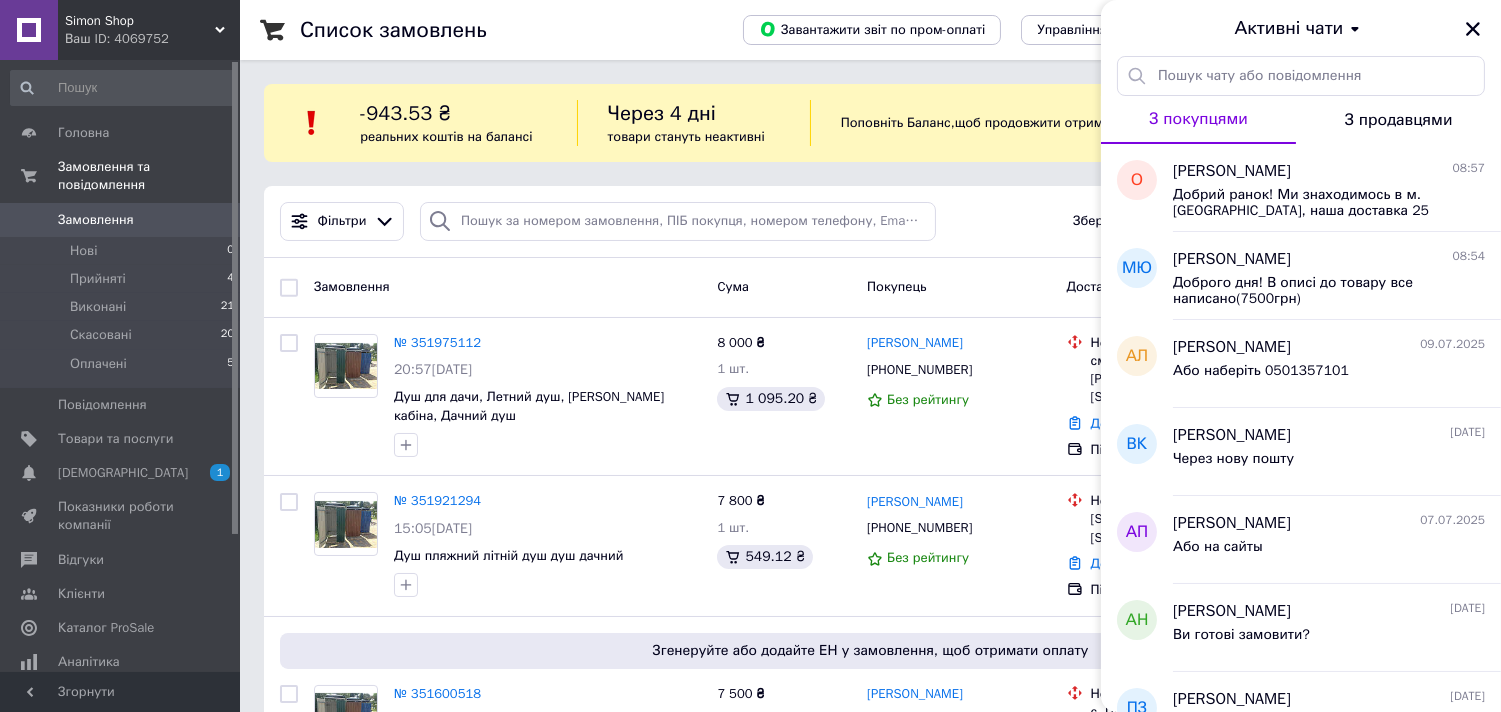 drag, startPoint x: 1260, startPoint y: 347, endPoint x: 671, endPoint y: 32, distance: 667.9416 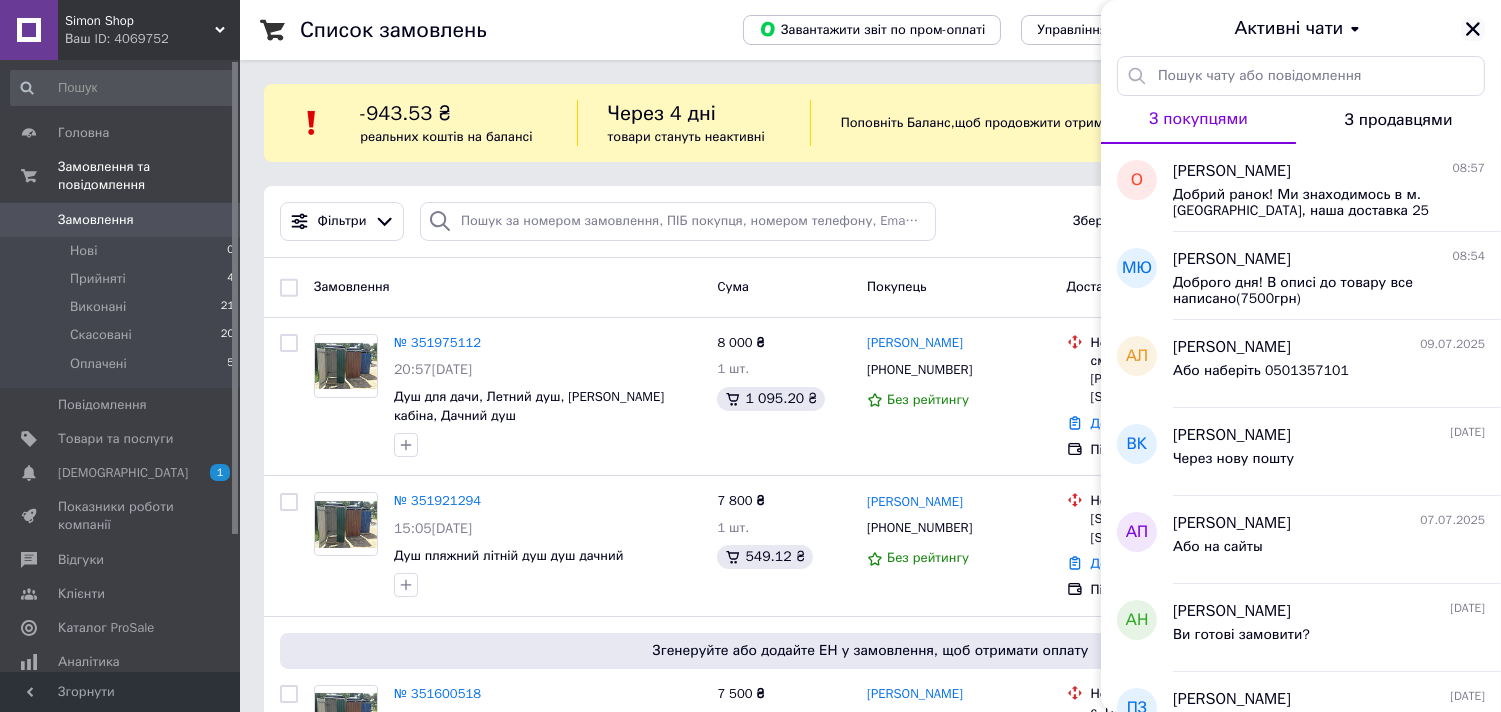 click 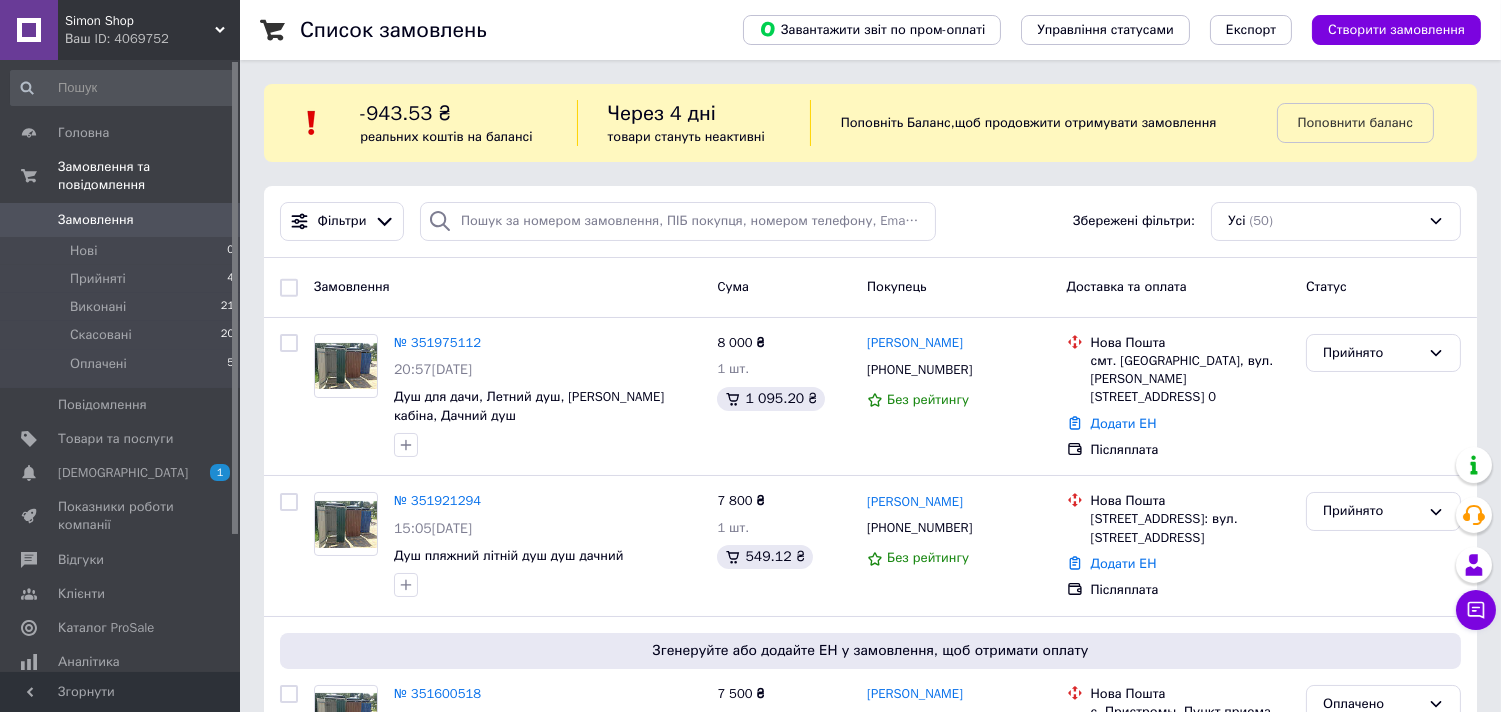 click on "Cума" at bounding box center (784, 287) 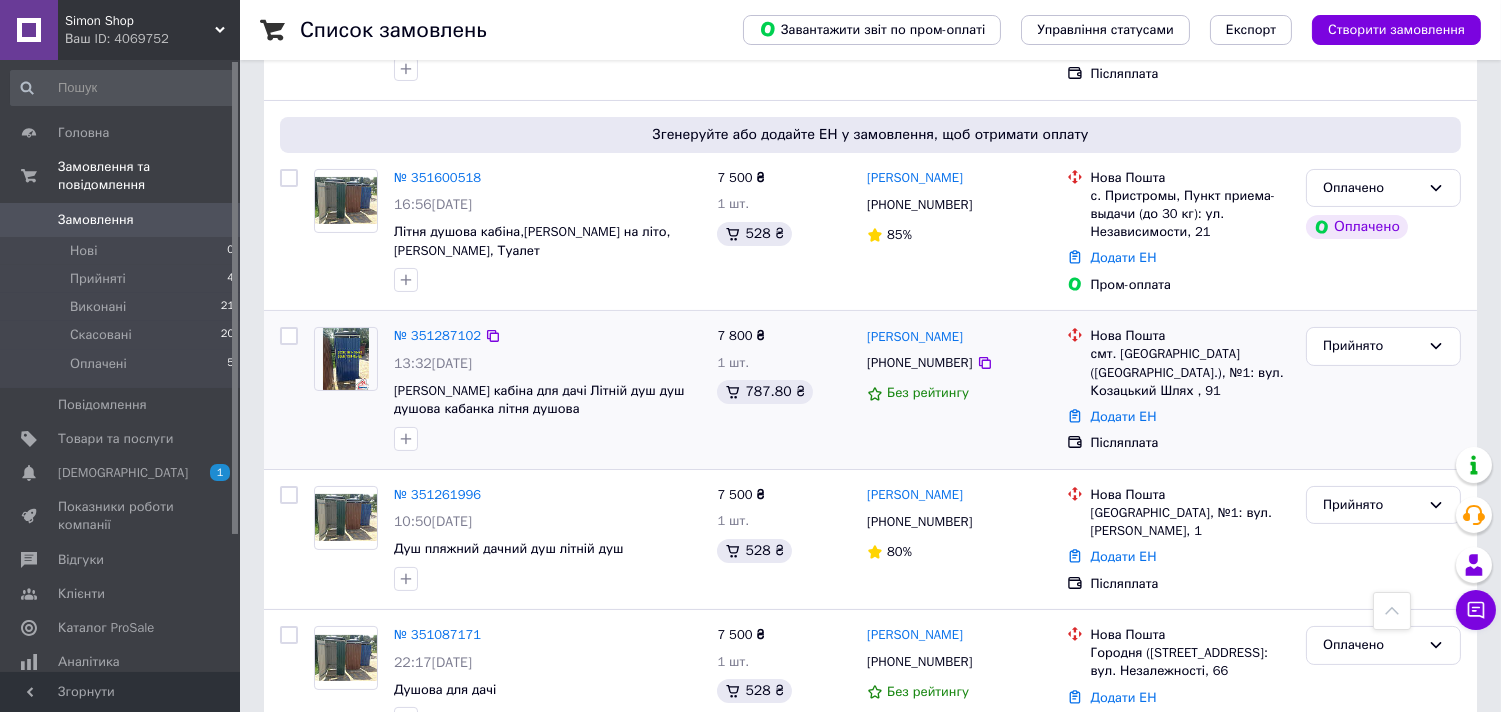 scroll, scrollTop: 555, scrollLeft: 0, axis: vertical 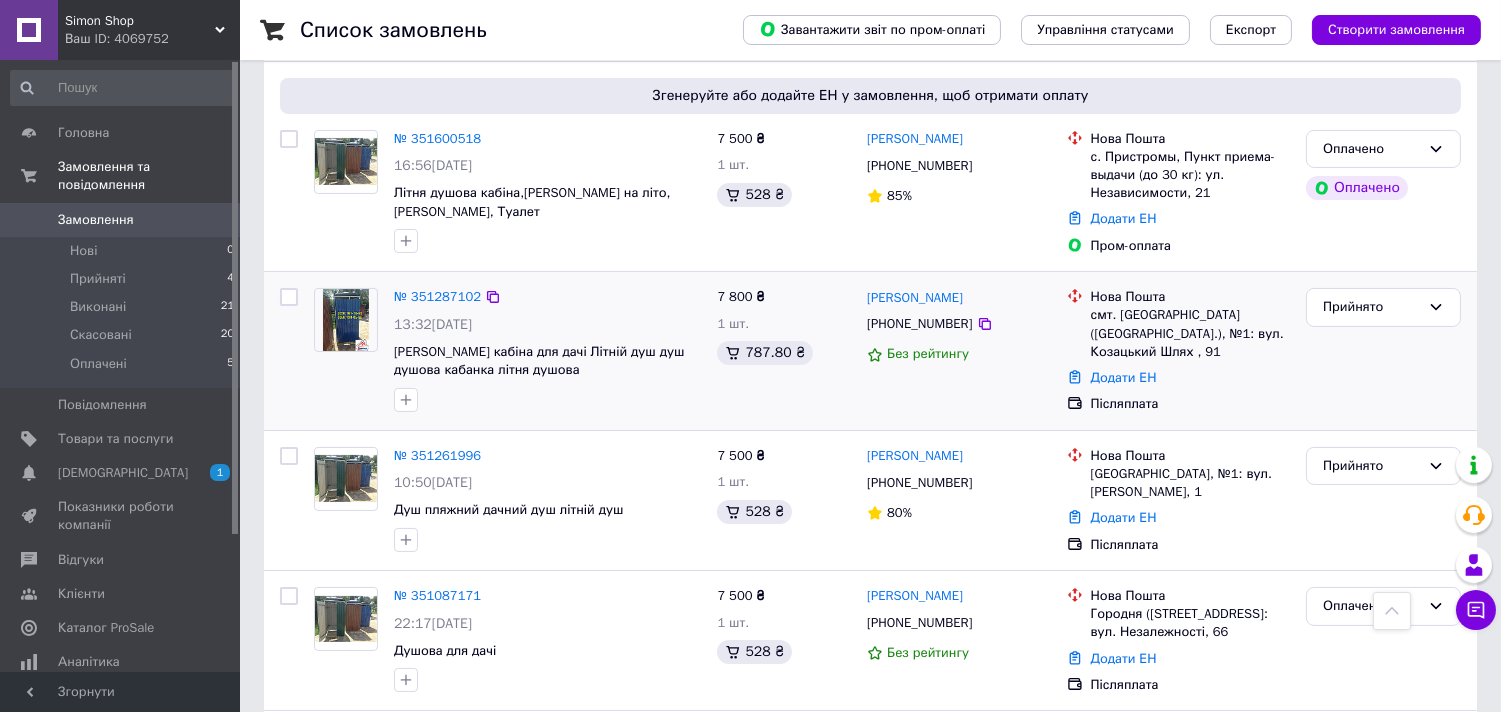 click on "Додати ЕН" at bounding box center [1190, 378] 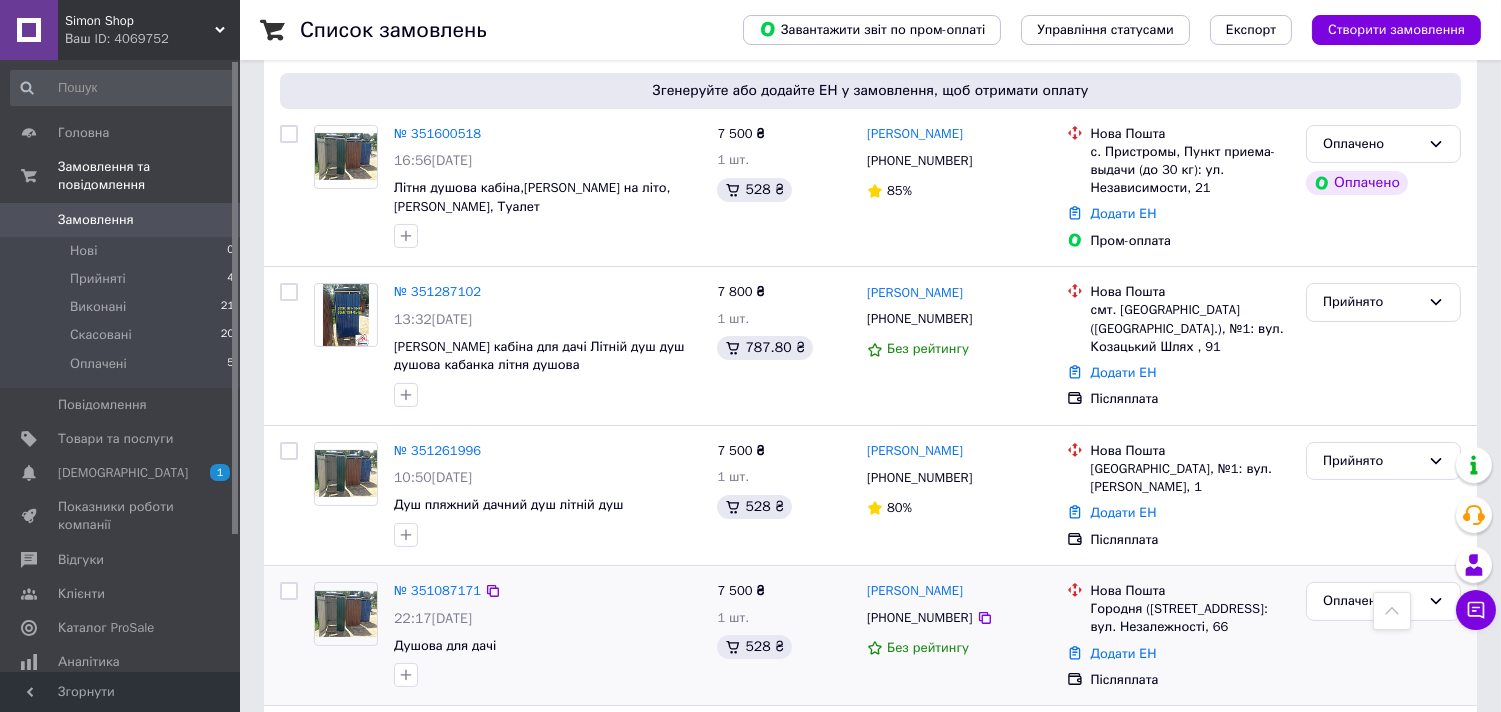 scroll, scrollTop: 555, scrollLeft: 0, axis: vertical 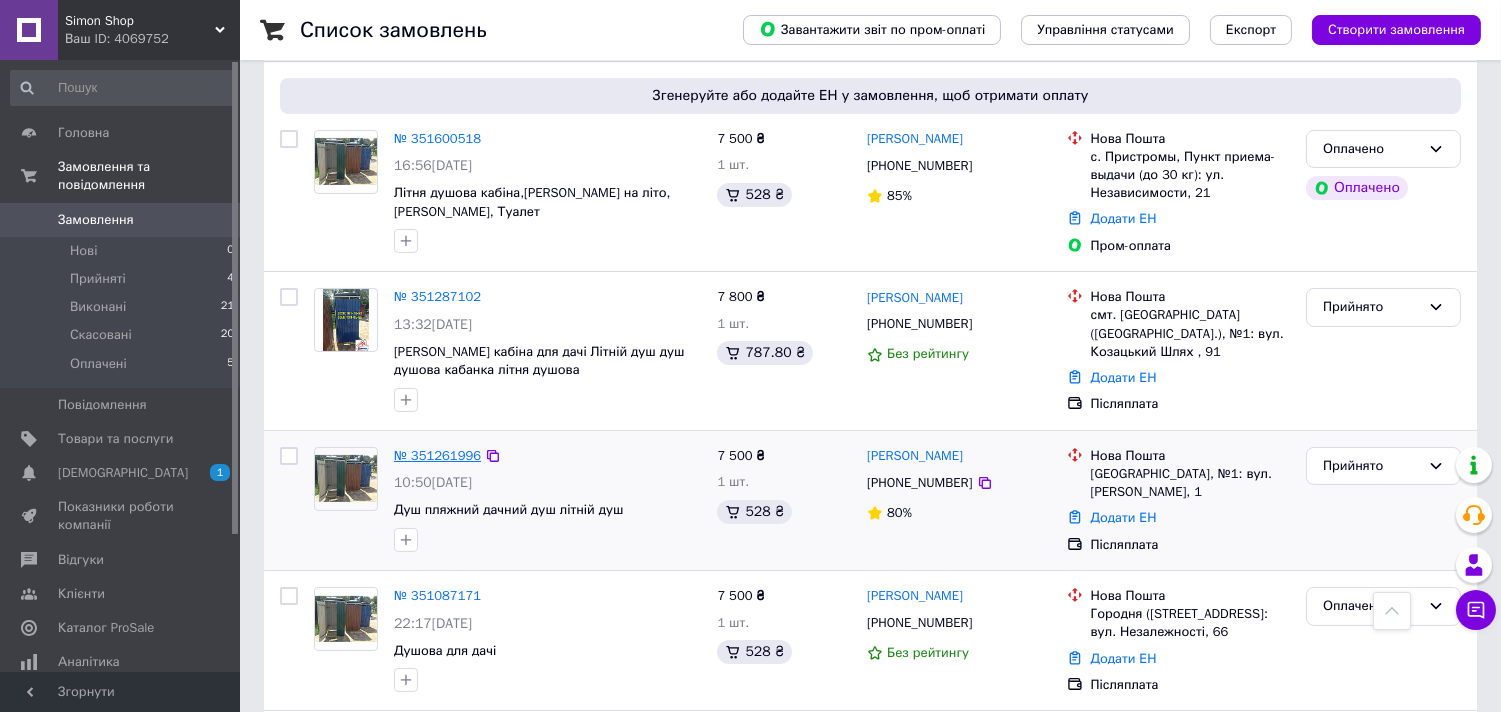 click on "№ 351261996" at bounding box center (437, 455) 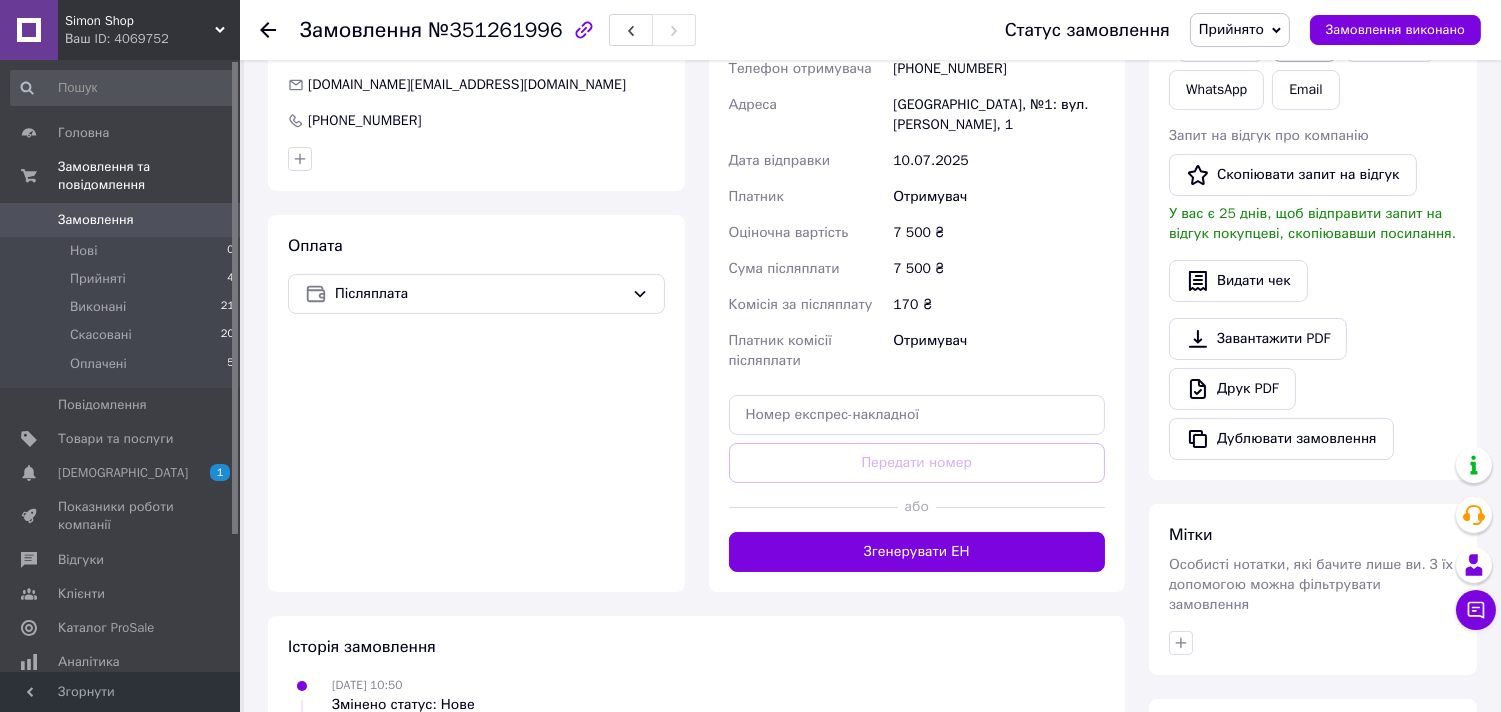 scroll, scrollTop: 333, scrollLeft: 0, axis: vertical 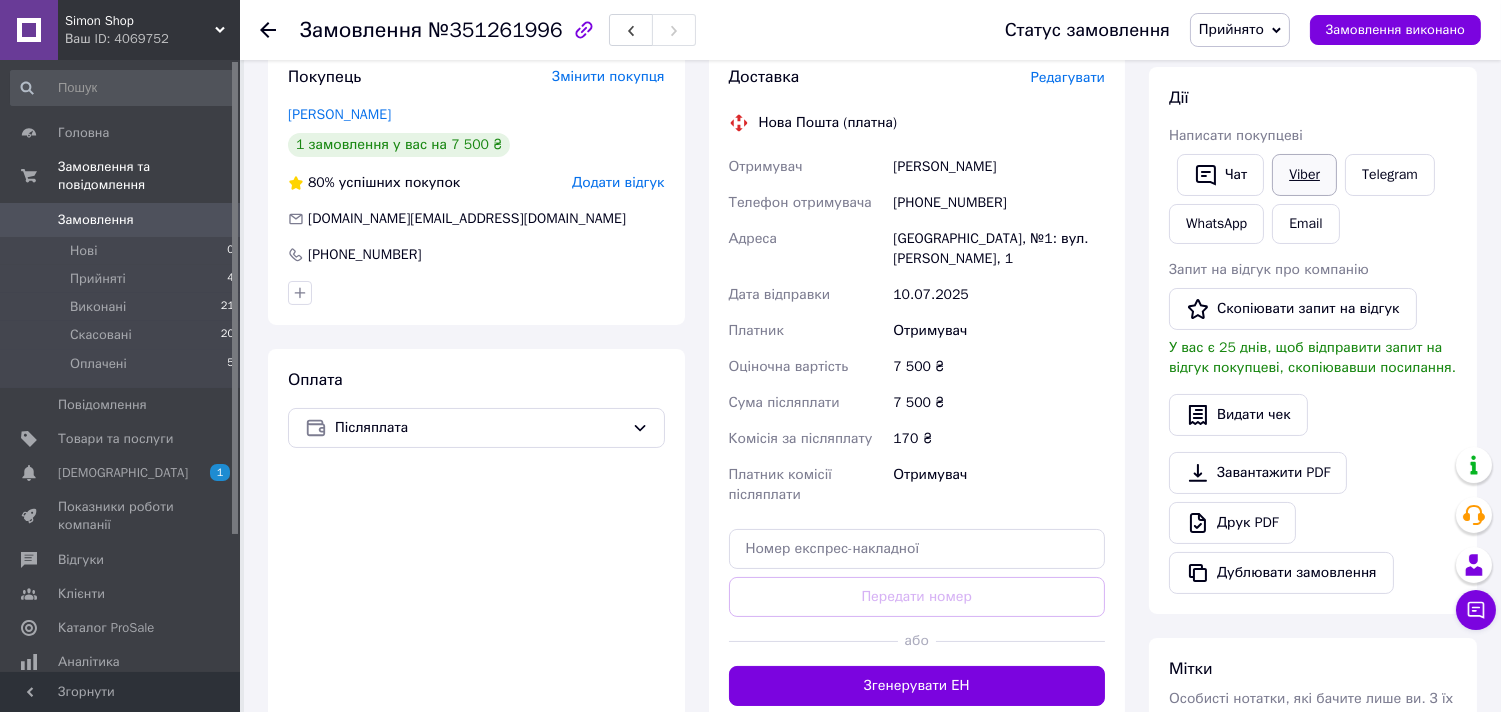click on "Viber" at bounding box center (1304, 175) 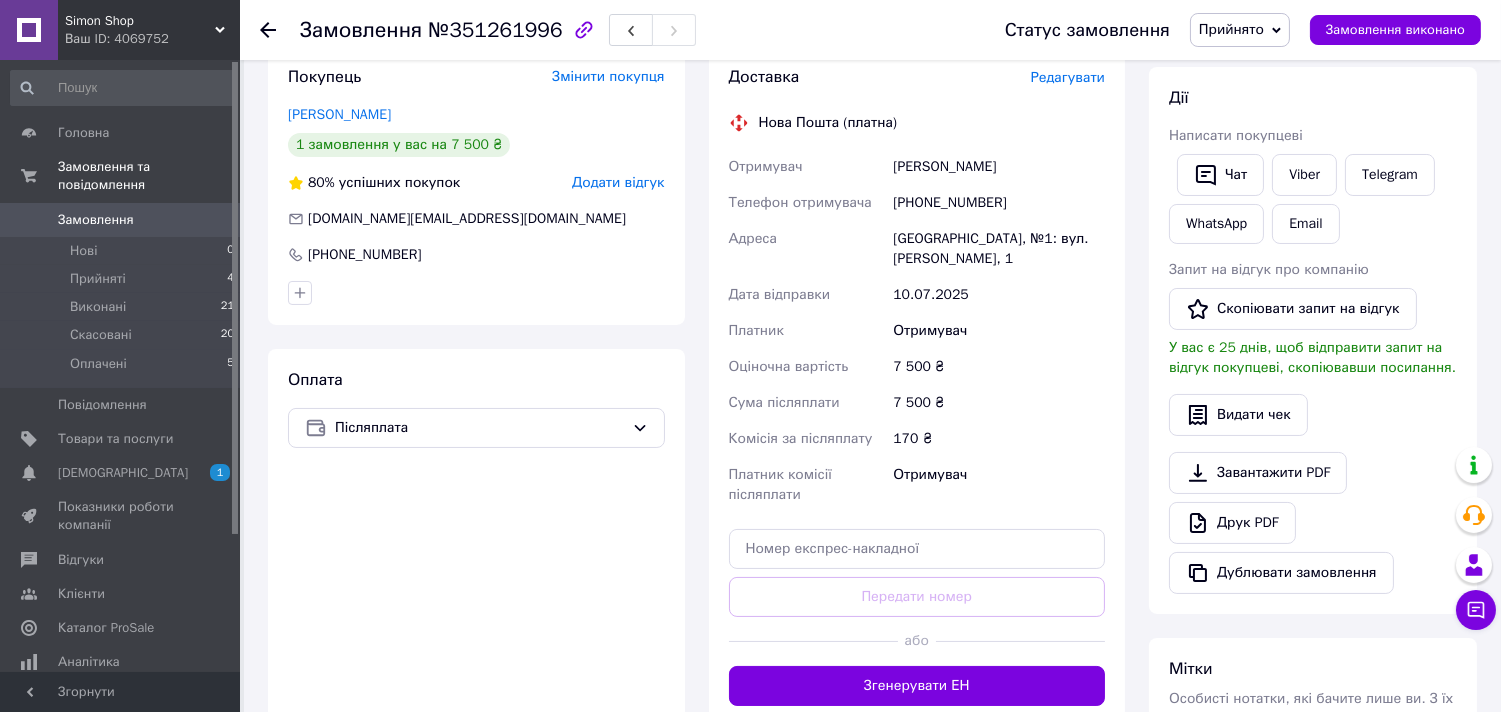 click on "Видати чек" at bounding box center (1313, 415) 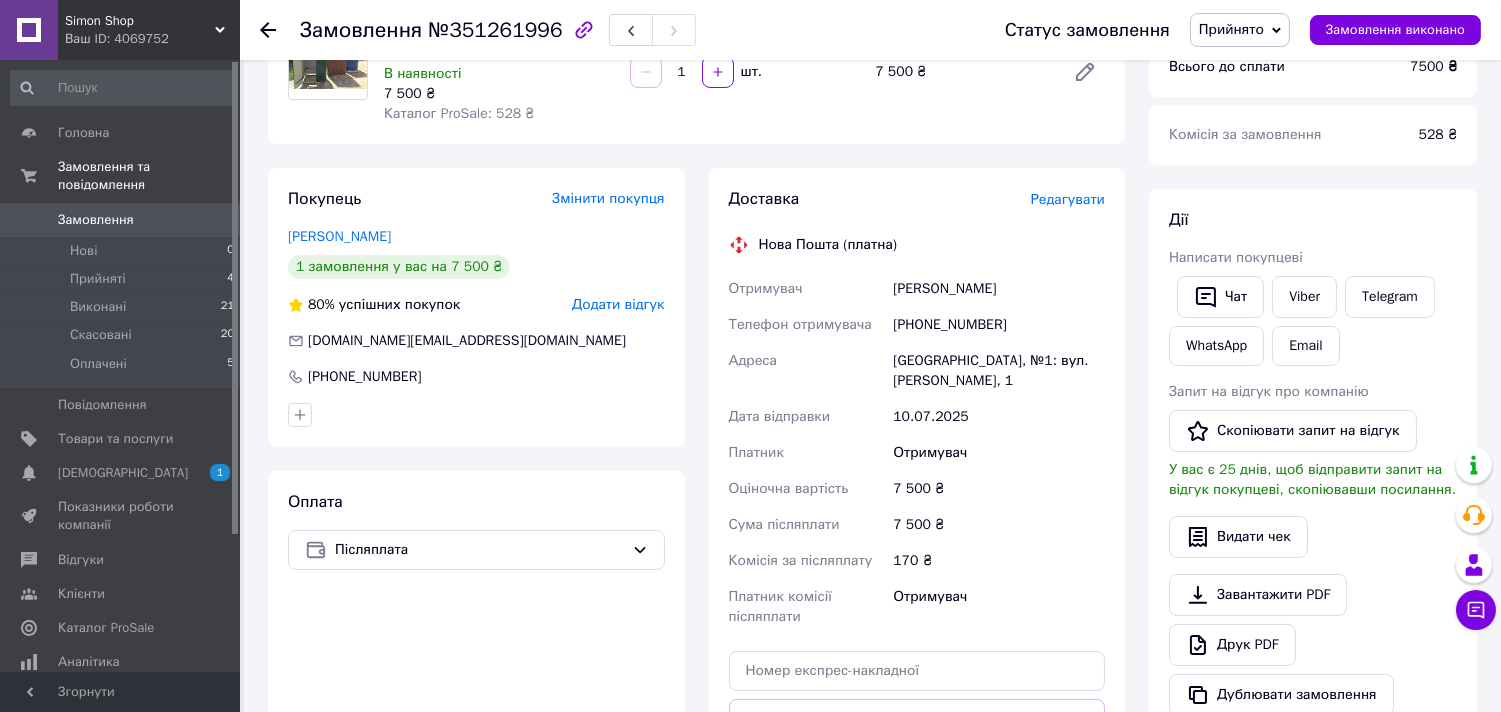 scroll, scrollTop: 0, scrollLeft: 0, axis: both 